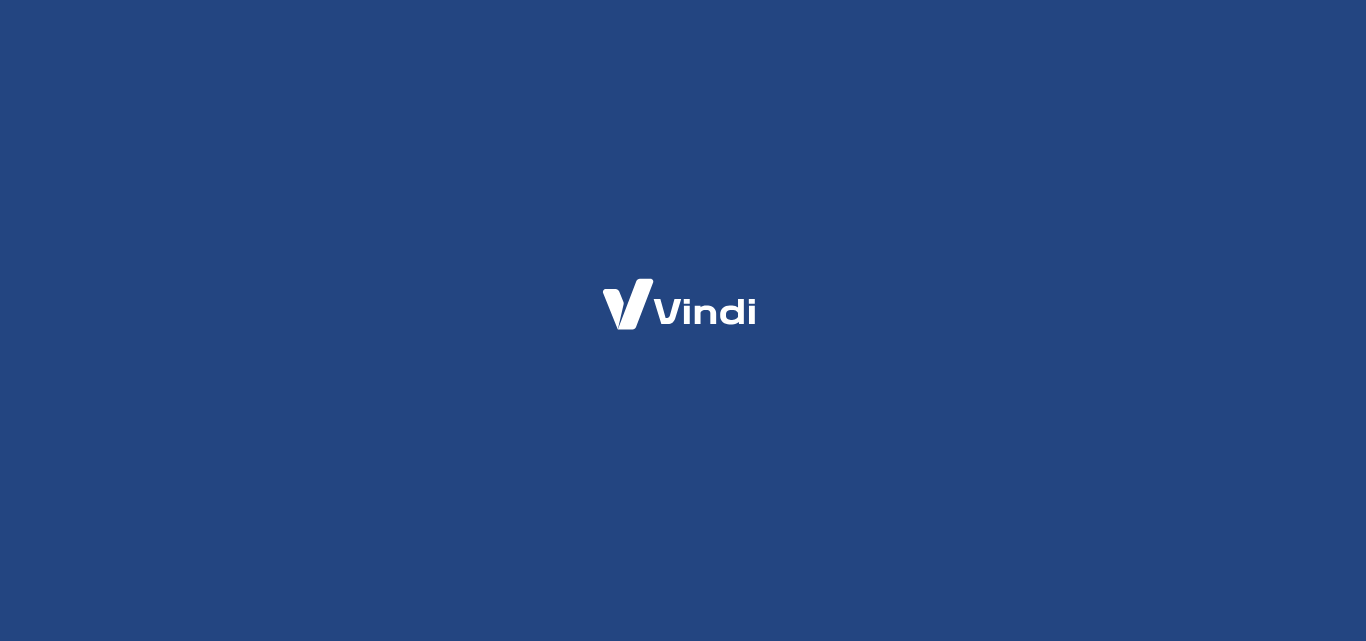 scroll, scrollTop: 0, scrollLeft: 0, axis: both 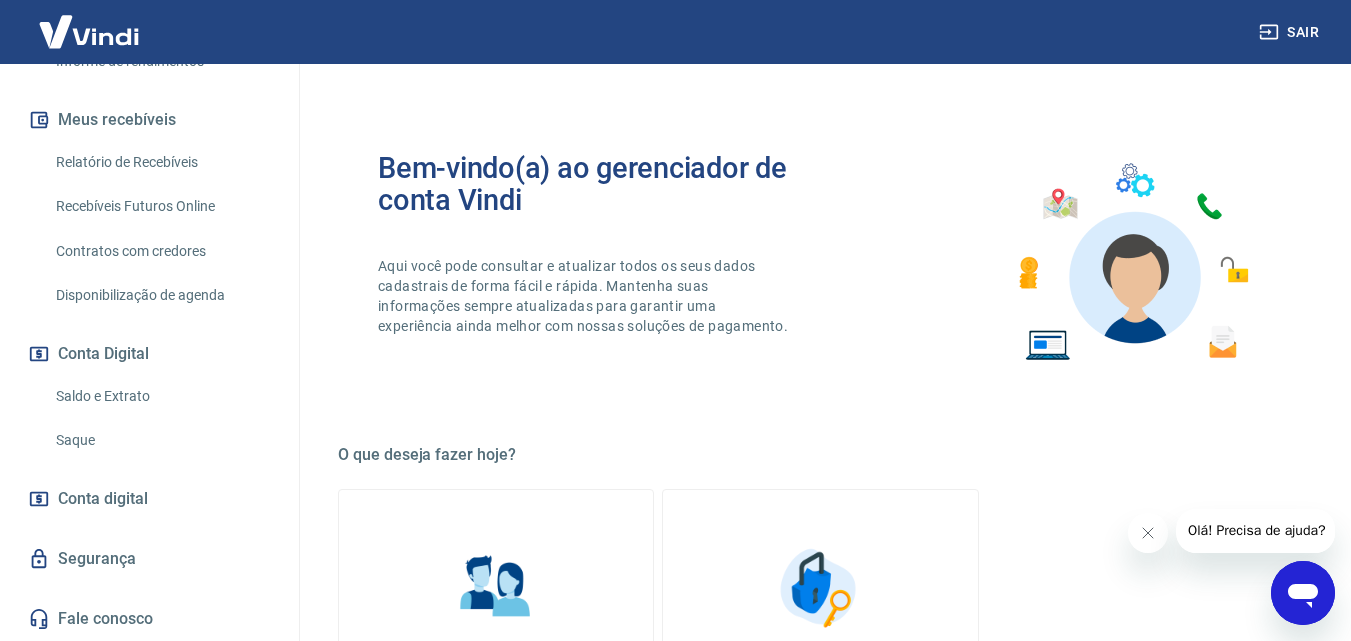 click on "Relatório de Recebíveis" at bounding box center (161, 162) 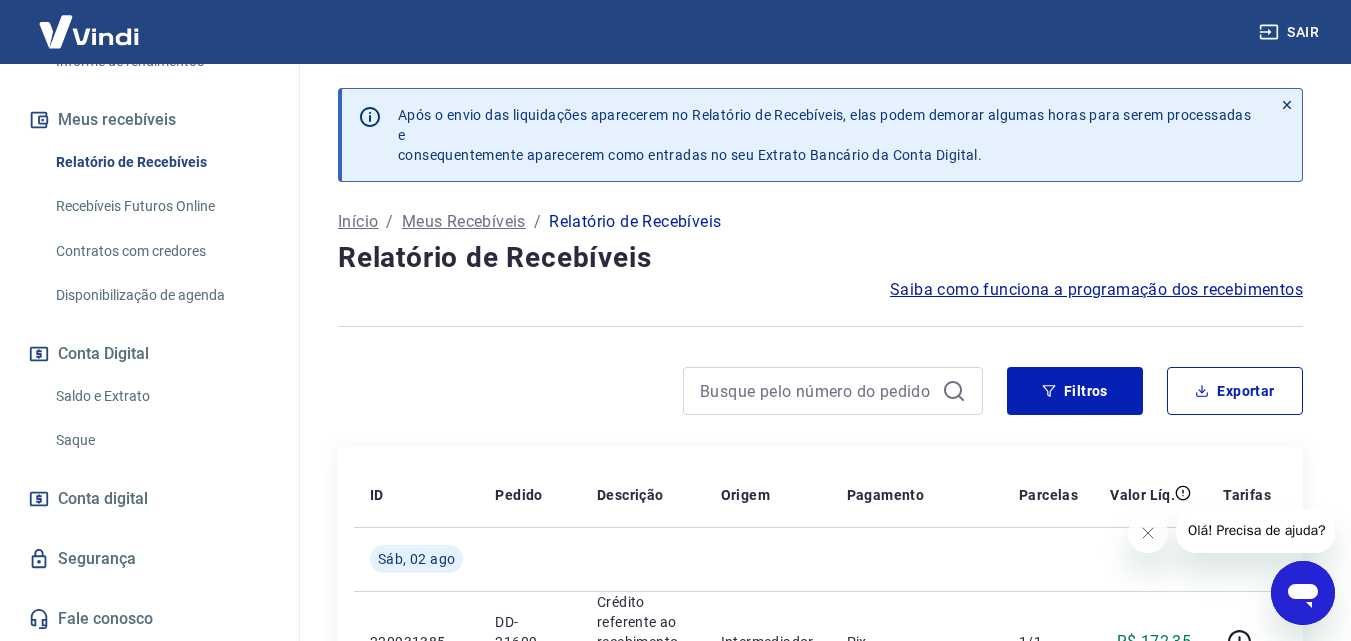 scroll, scrollTop: 300, scrollLeft: 0, axis: vertical 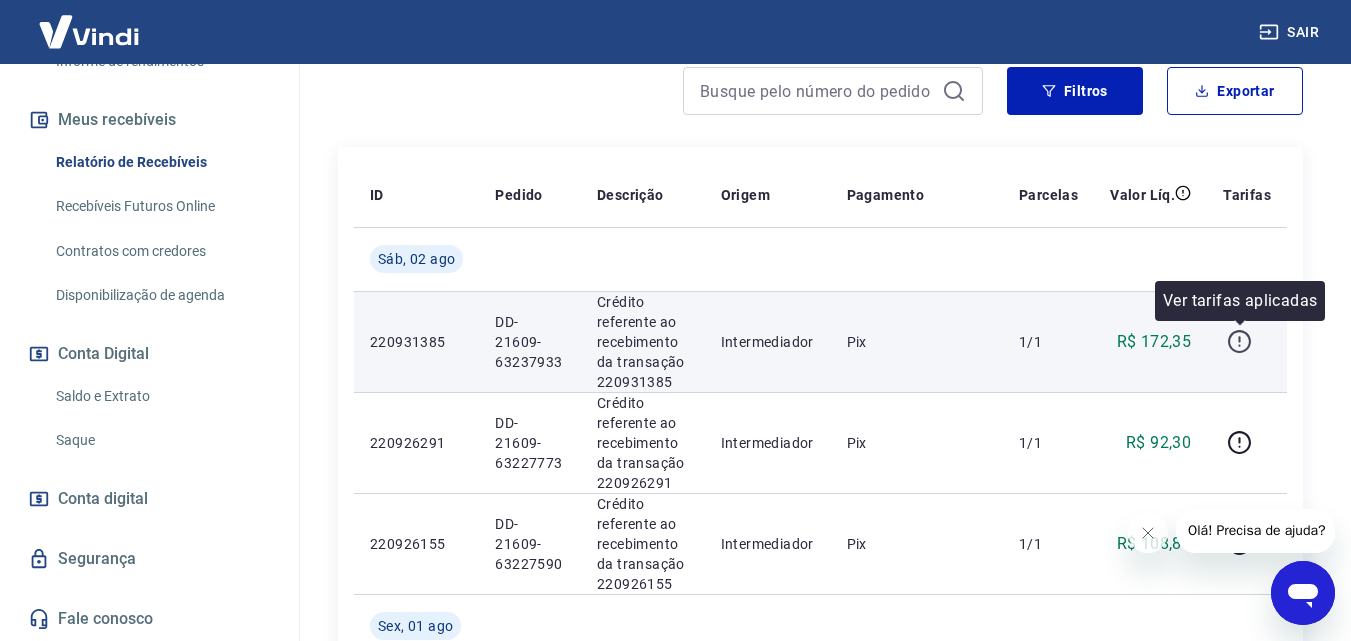 click 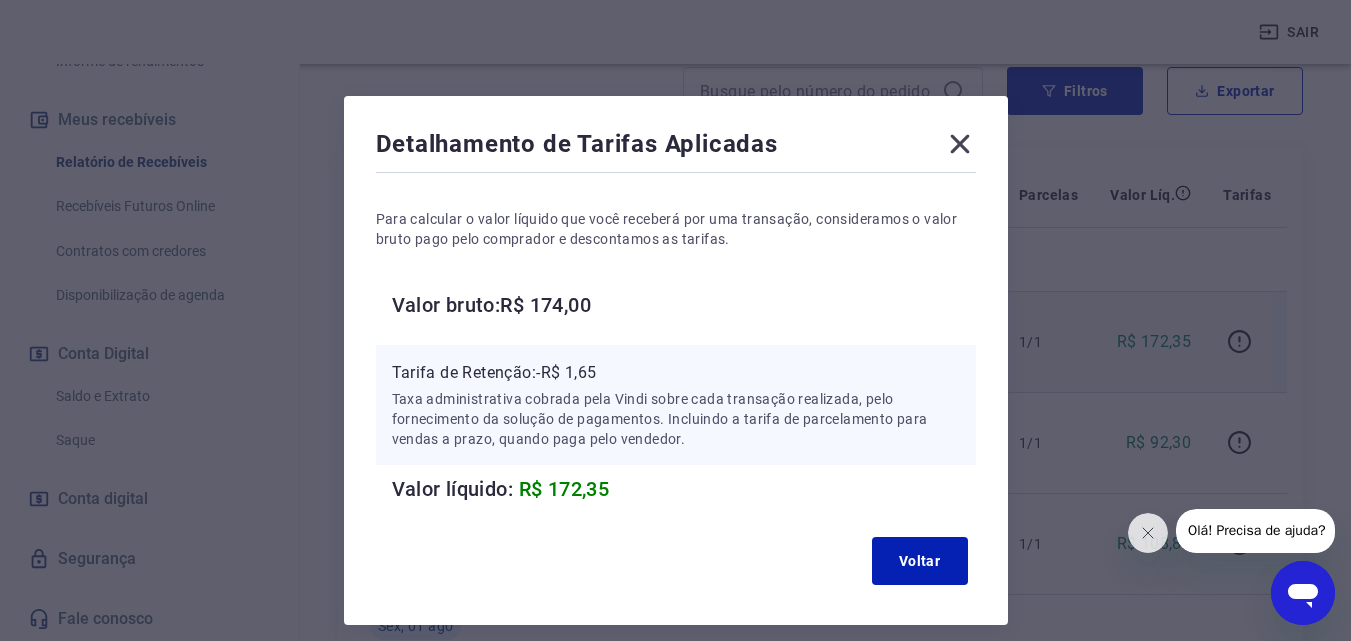 click 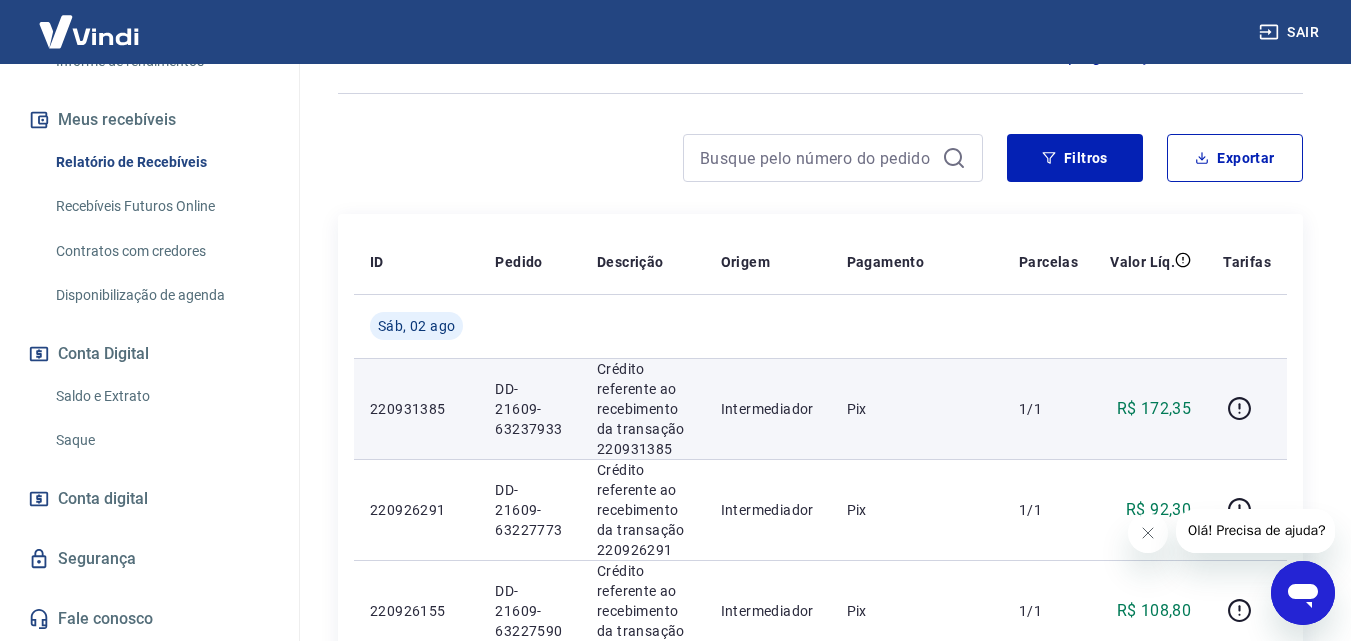 scroll, scrollTop: 200, scrollLeft: 0, axis: vertical 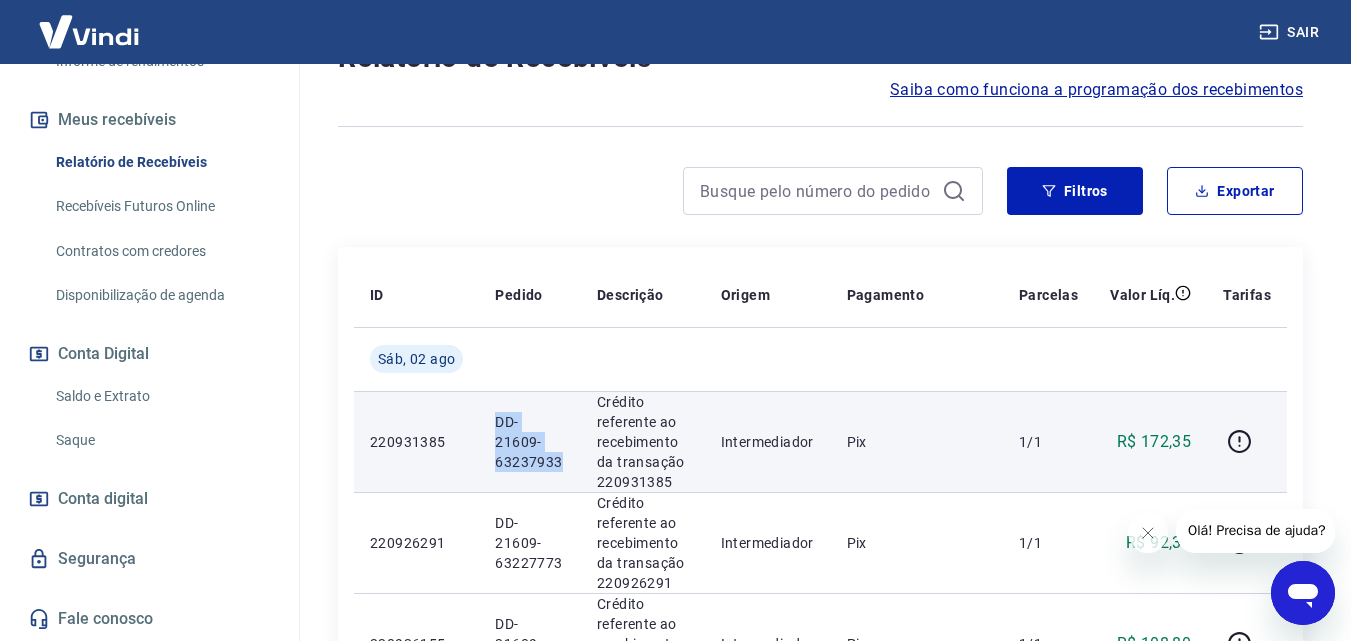drag, startPoint x: 496, startPoint y: 429, endPoint x: 561, endPoint y: 452, distance: 68.94926 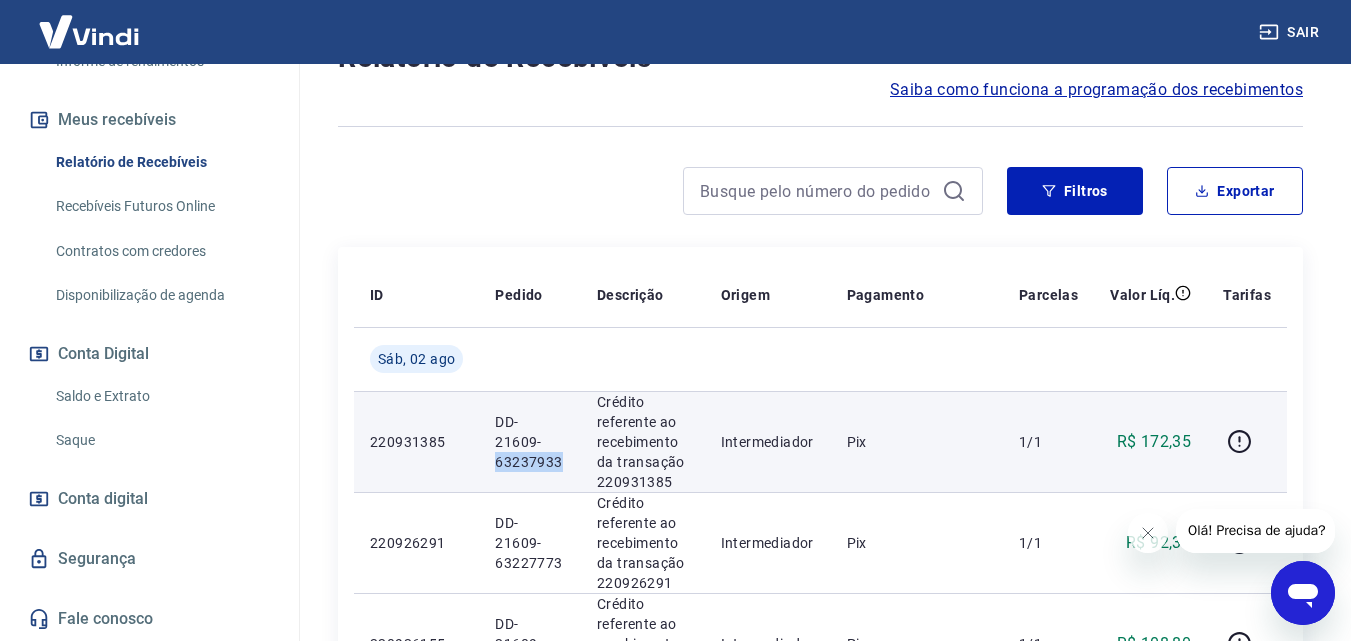 drag, startPoint x: 494, startPoint y: 449, endPoint x: 560, endPoint y: 453, distance: 66.1211 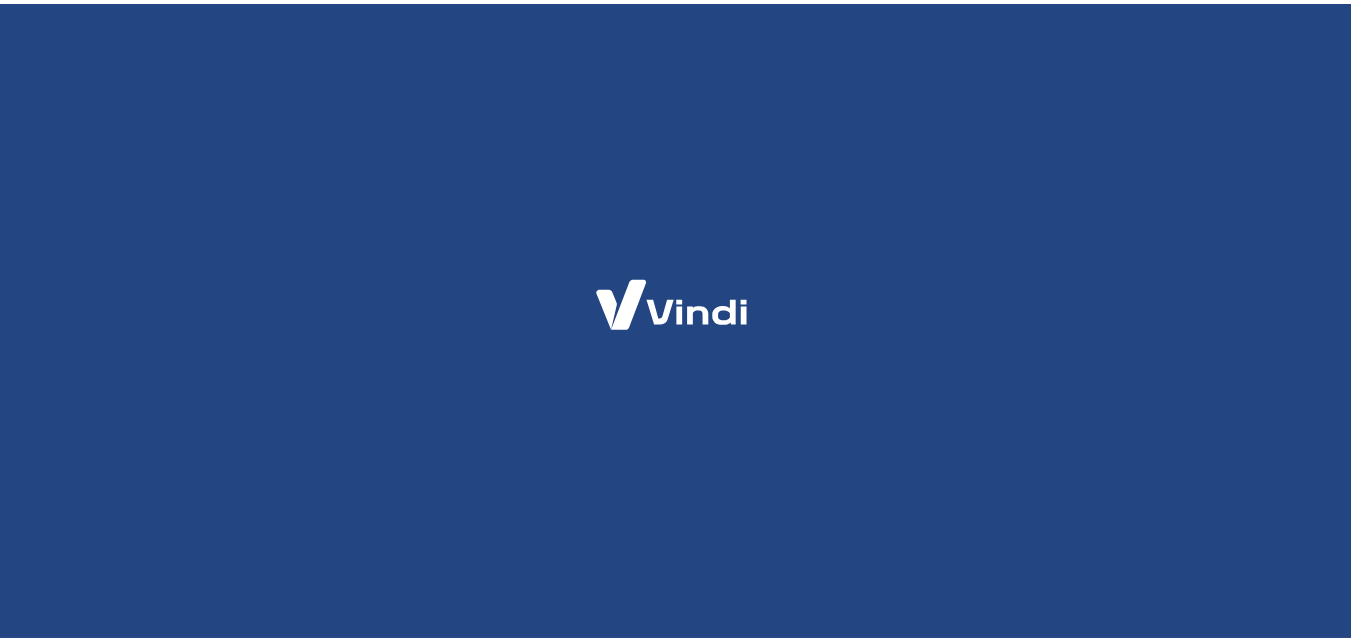 scroll, scrollTop: 0, scrollLeft: 0, axis: both 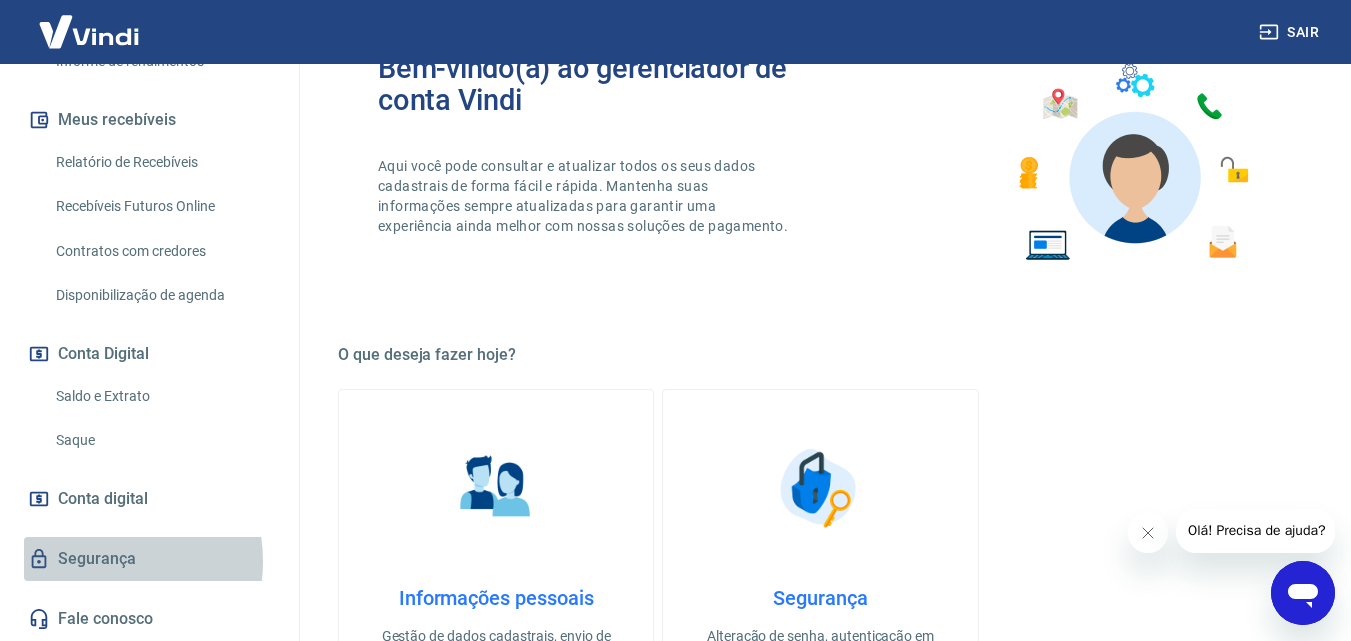 click on "Segurança" at bounding box center (149, 559) 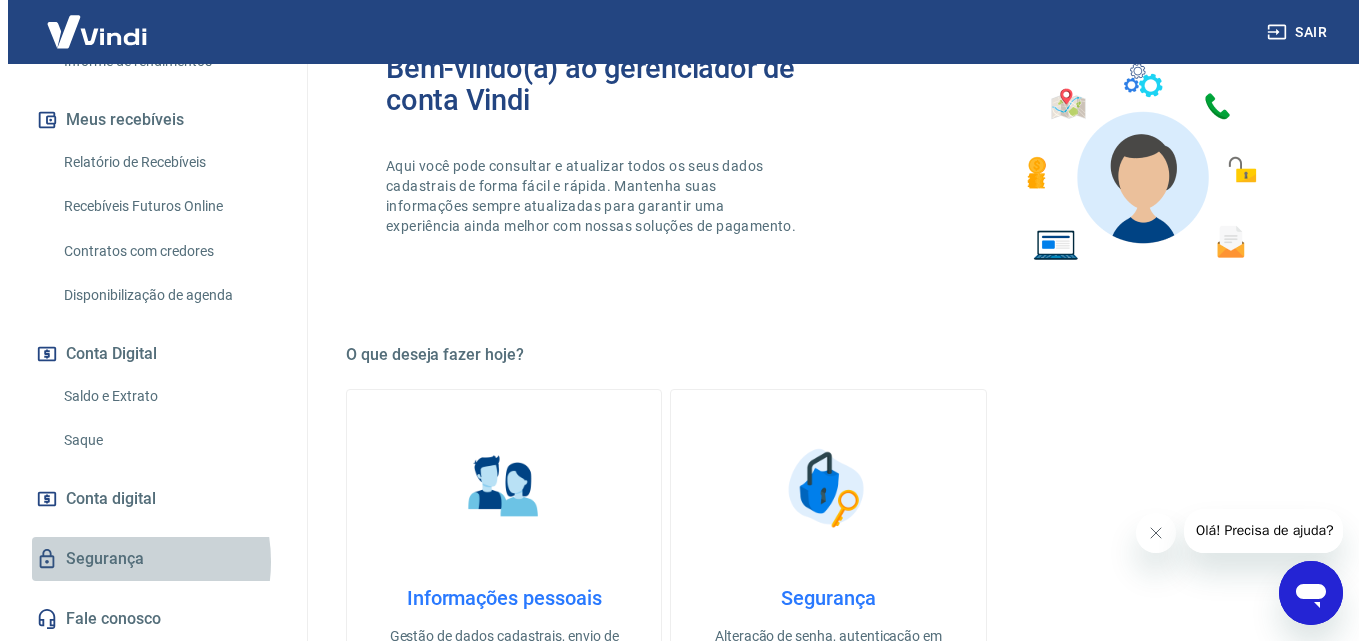 scroll, scrollTop: 0, scrollLeft: 0, axis: both 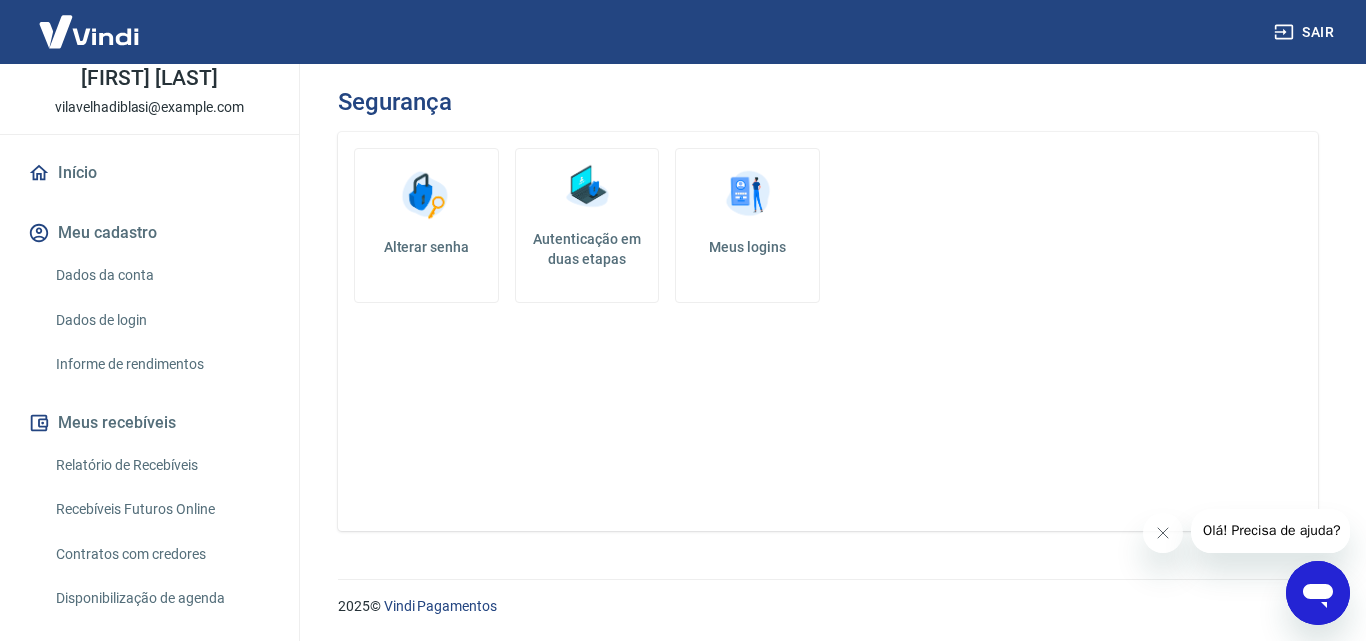 click on "Contratos com credores" at bounding box center [161, 554] 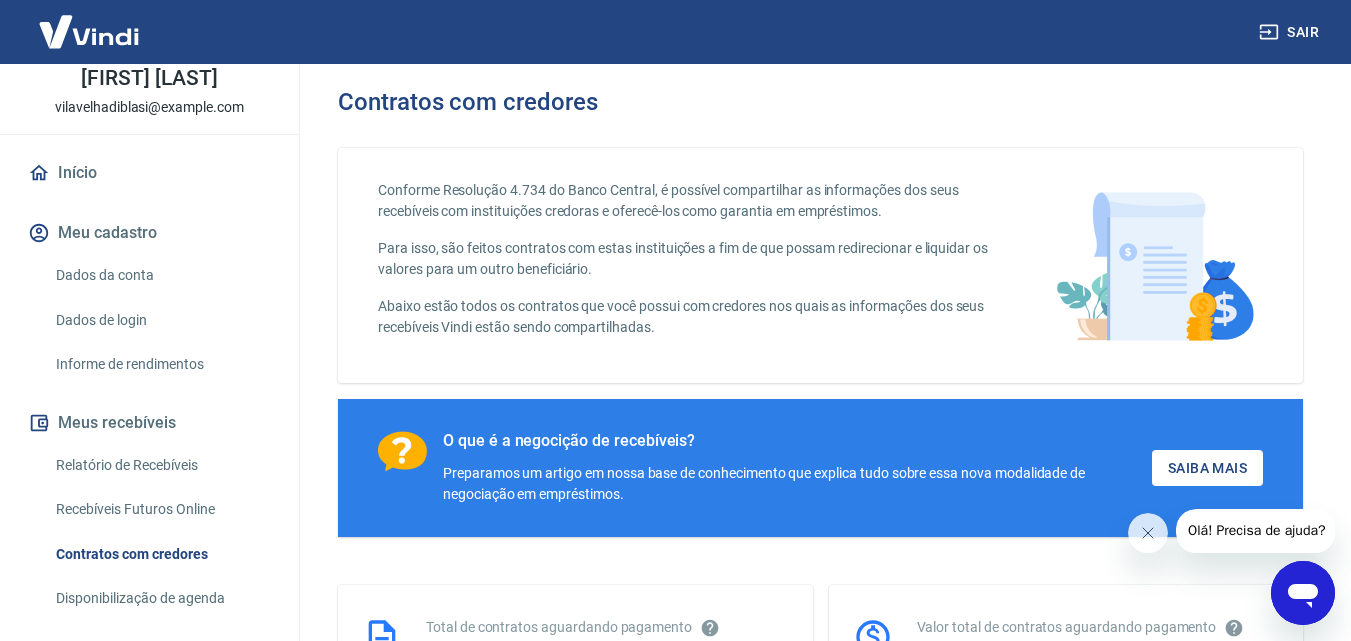 click on "Relatório de Recebíveis" at bounding box center [161, 465] 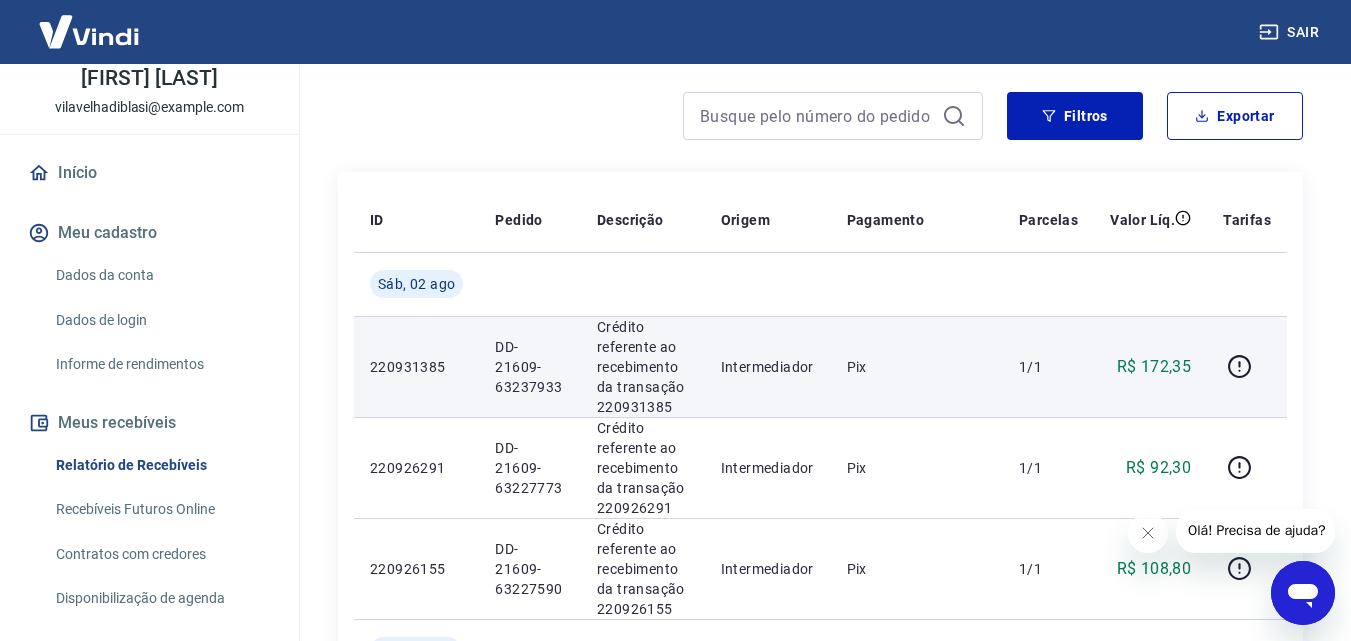scroll, scrollTop: 300, scrollLeft: 0, axis: vertical 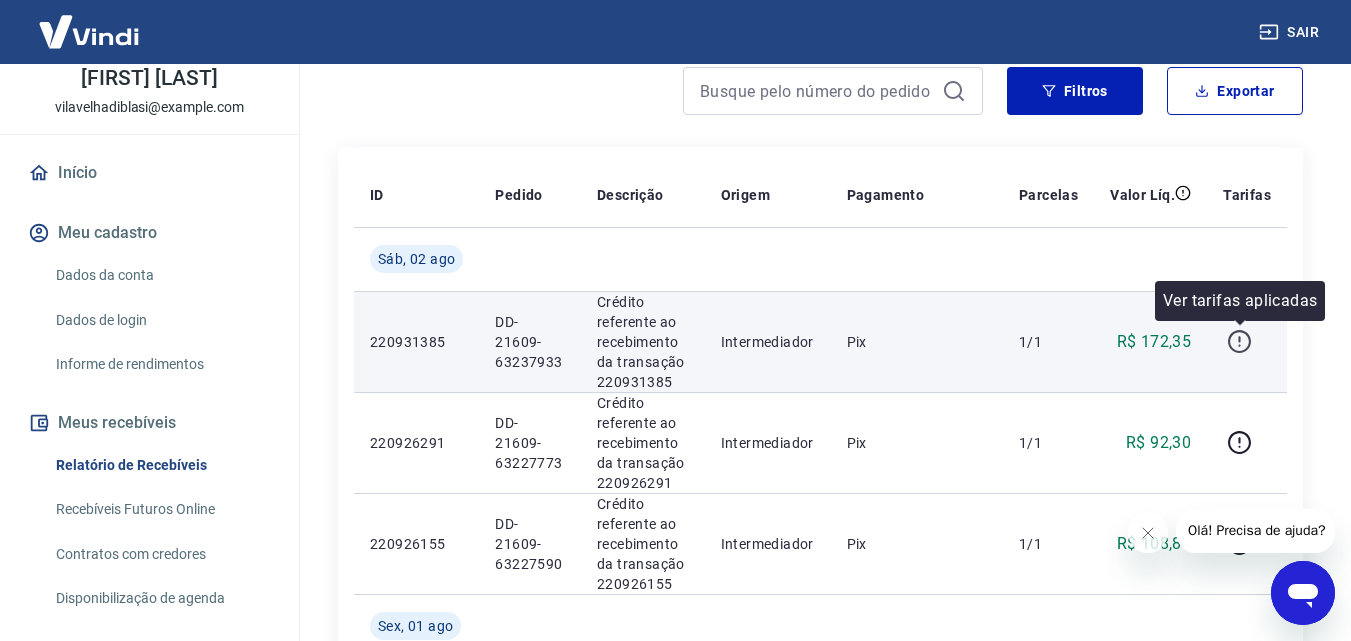 click 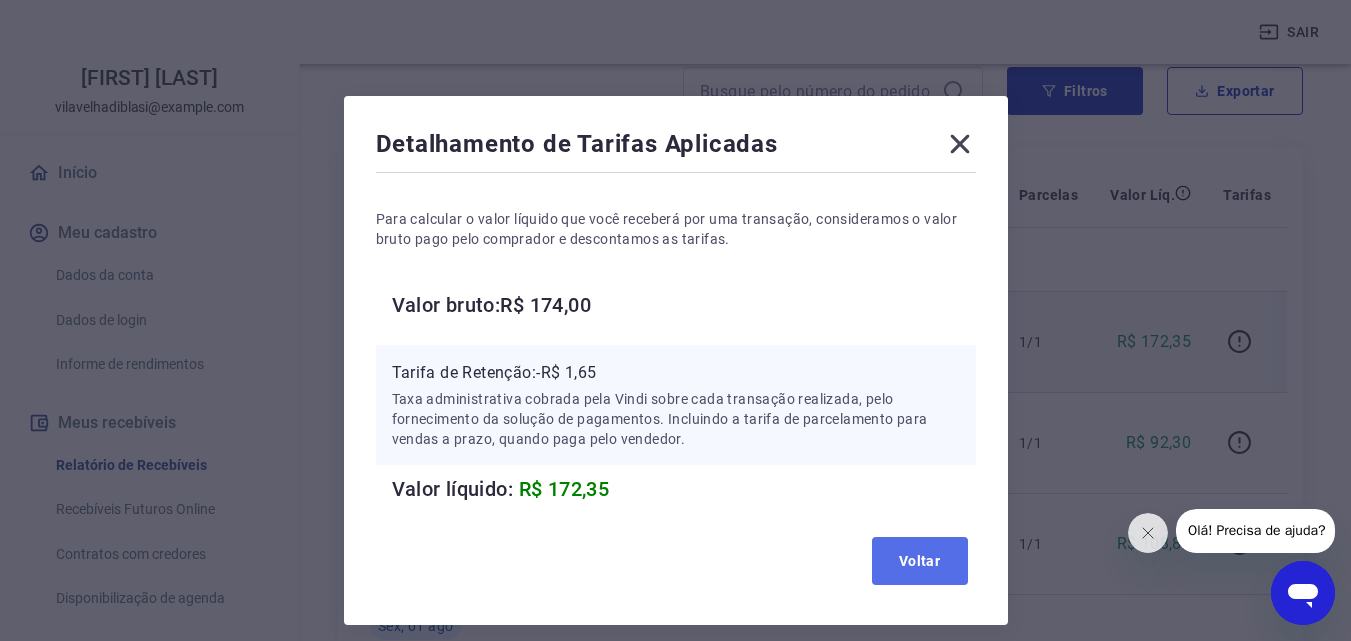 click on "Voltar" at bounding box center (920, 561) 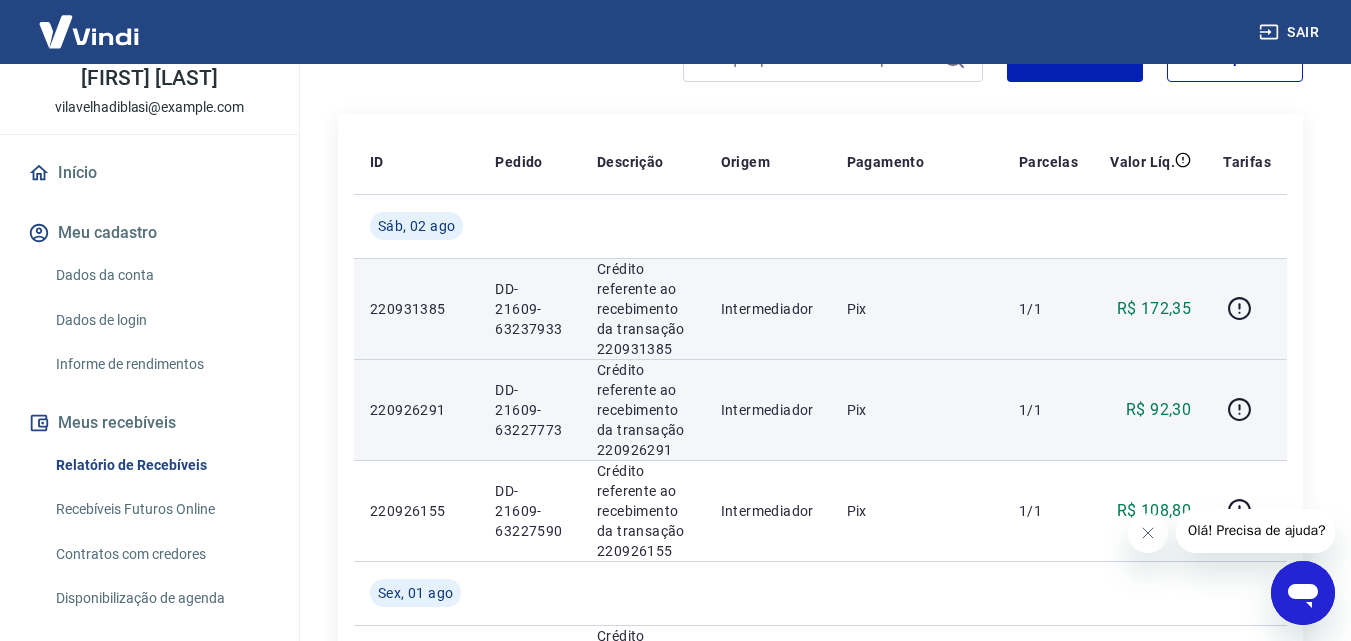 scroll, scrollTop: 400, scrollLeft: 0, axis: vertical 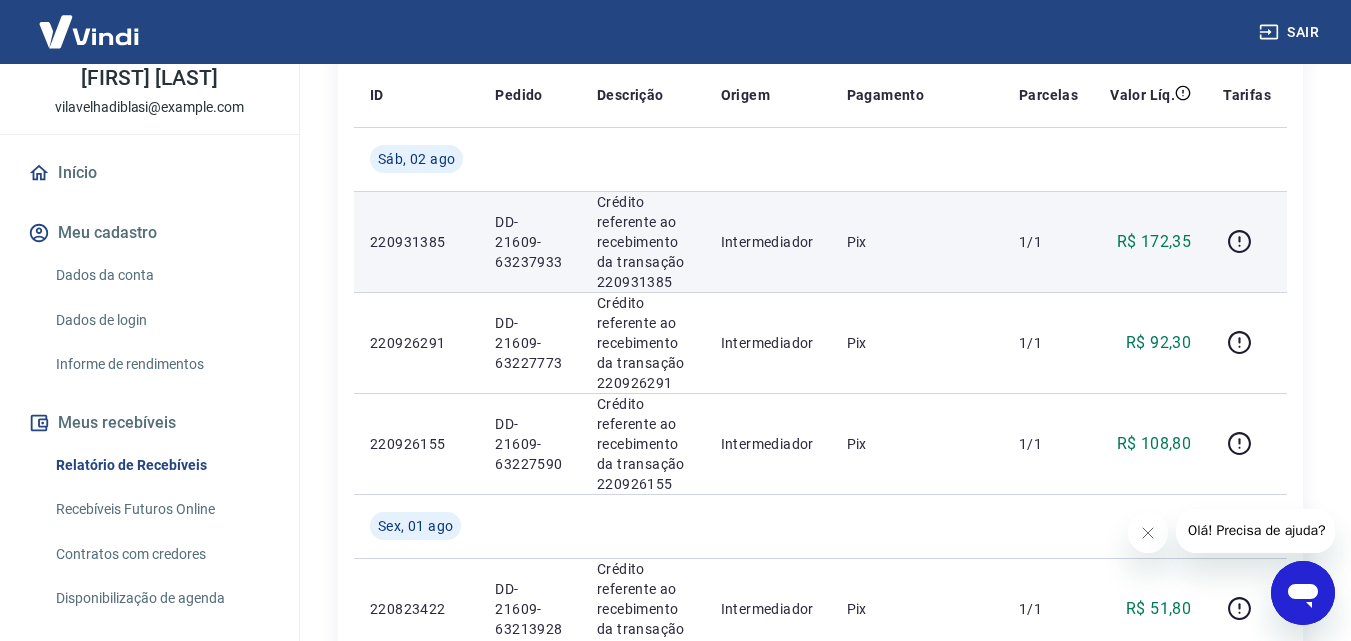 click on "220931385" at bounding box center [416, 242] 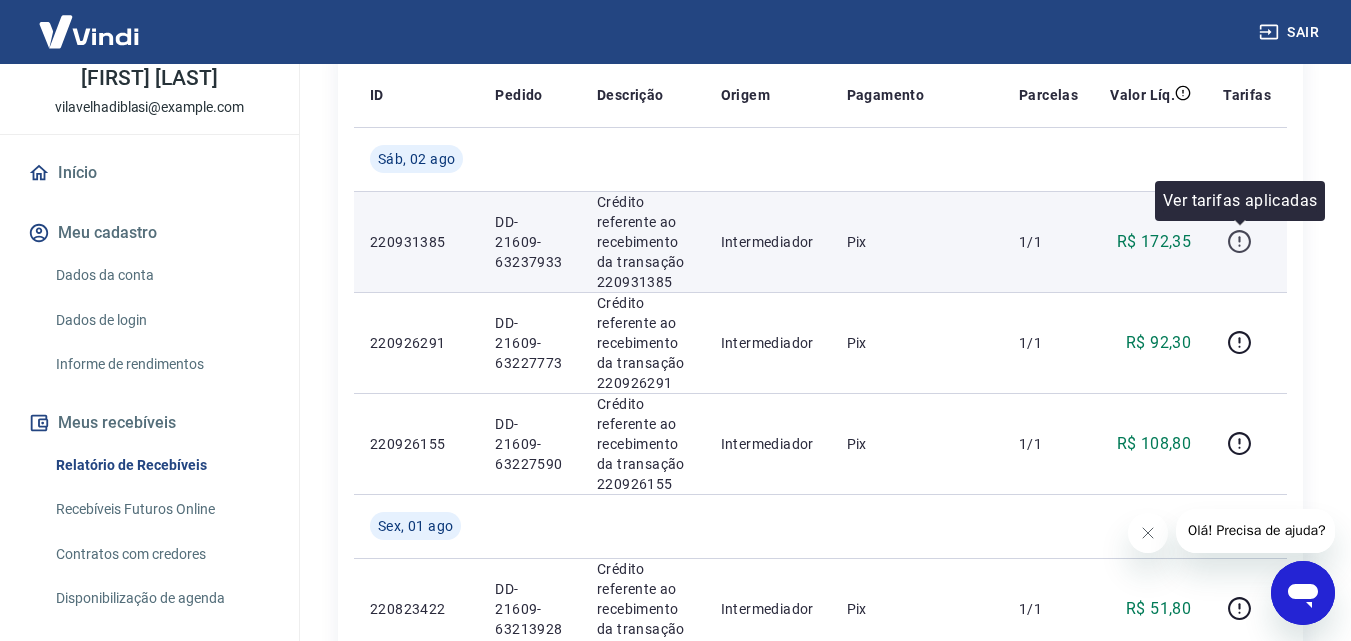 click 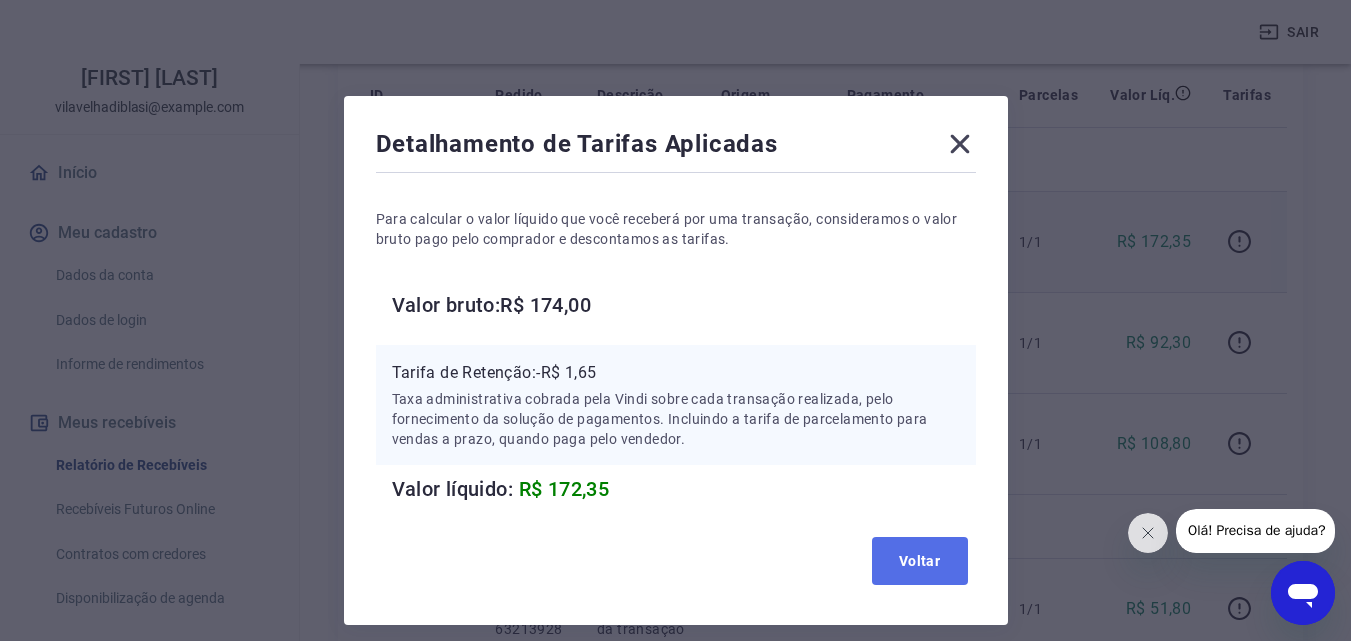 click on "Voltar" at bounding box center (920, 561) 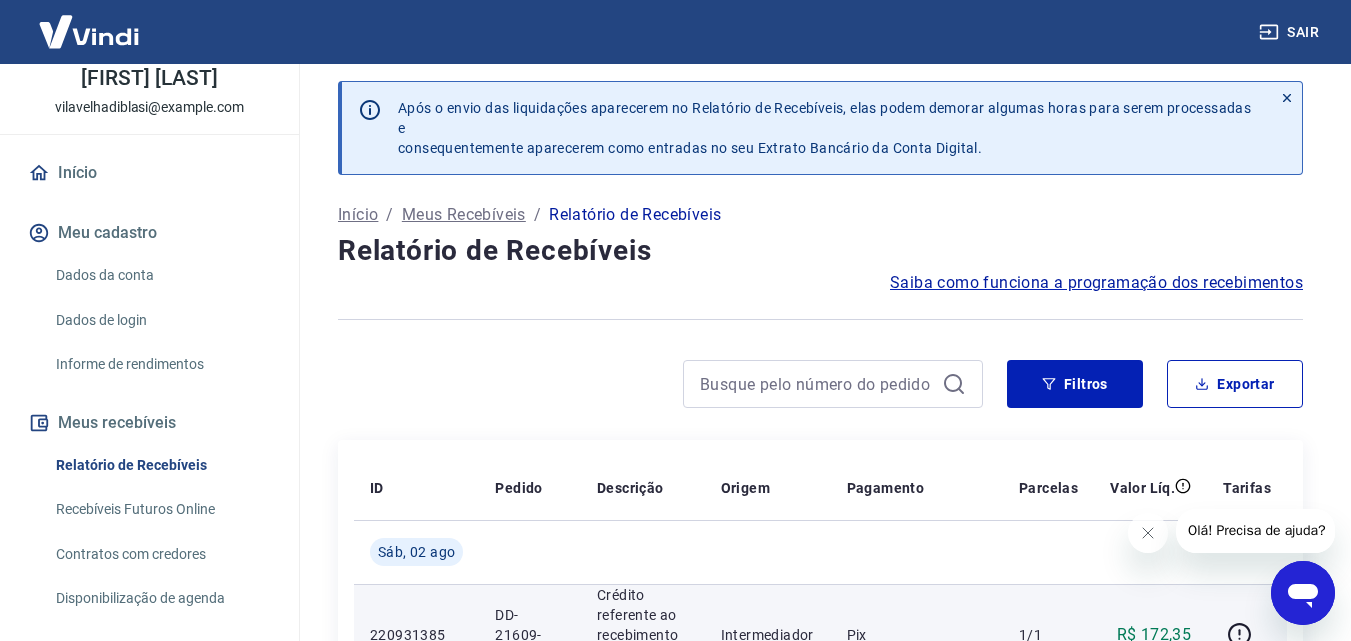 scroll, scrollTop: 0, scrollLeft: 0, axis: both 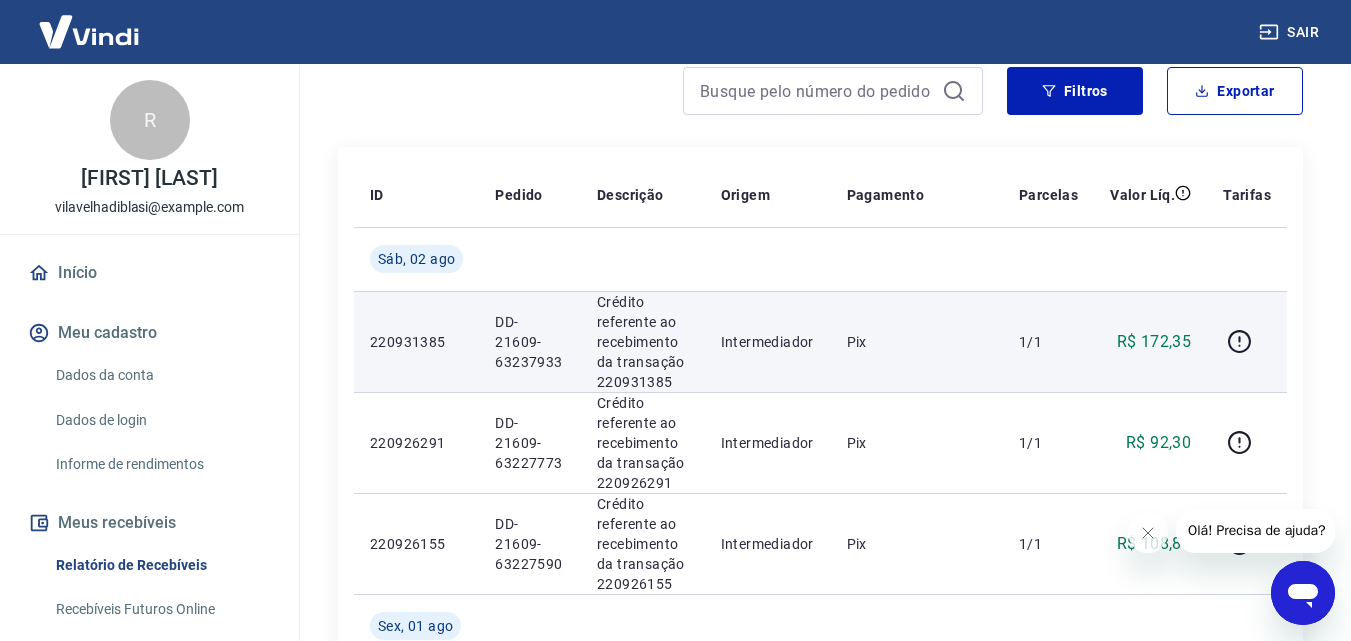 click on "R$ 172,35" at bounding box center (1154, 342) 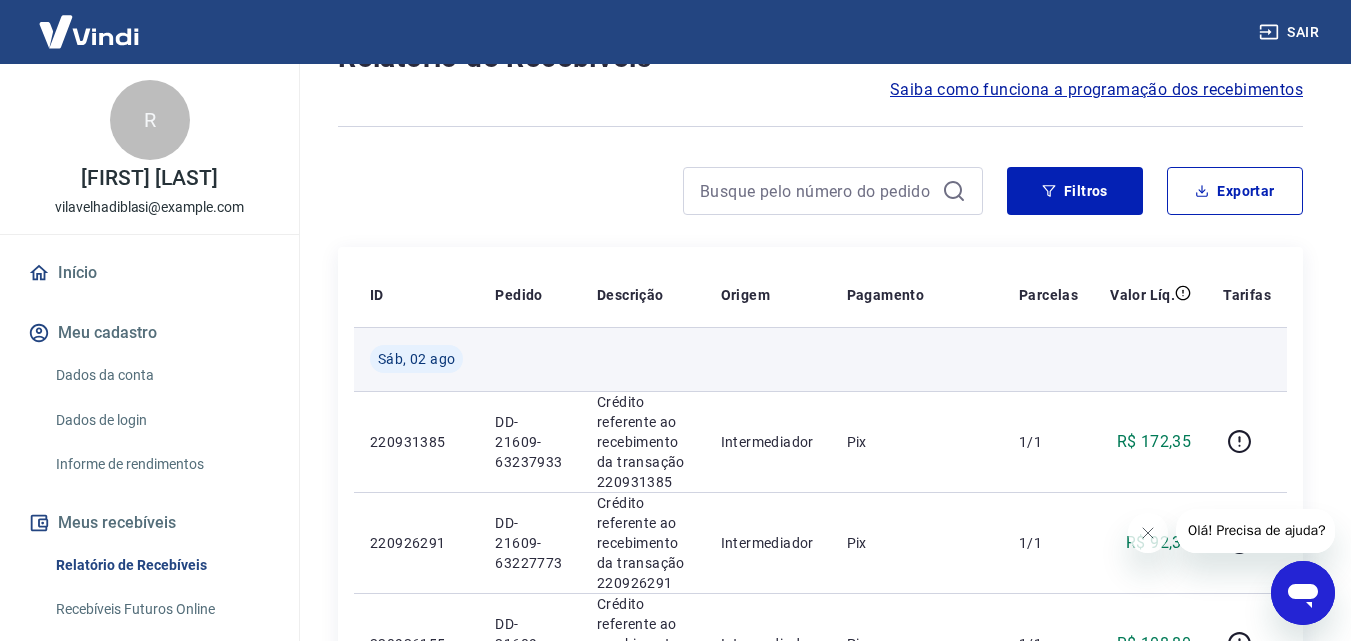 scroll, scrollTop: 300, scrollLeft: 0, axis: vertical 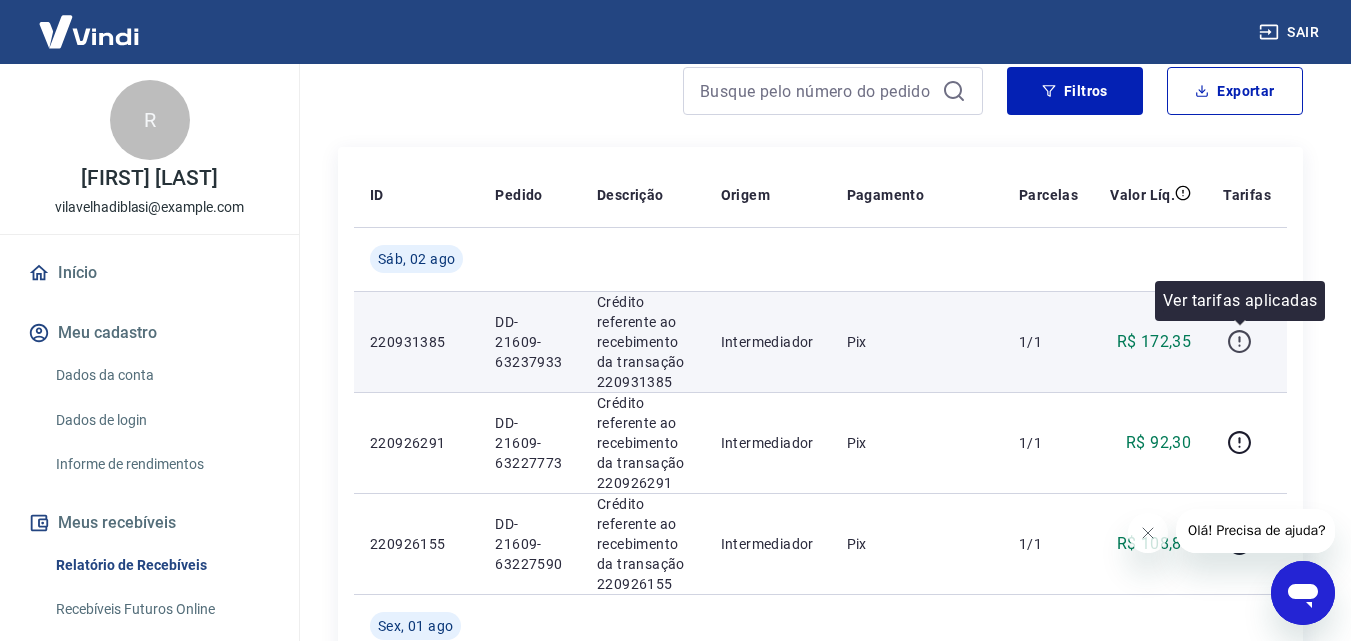 click 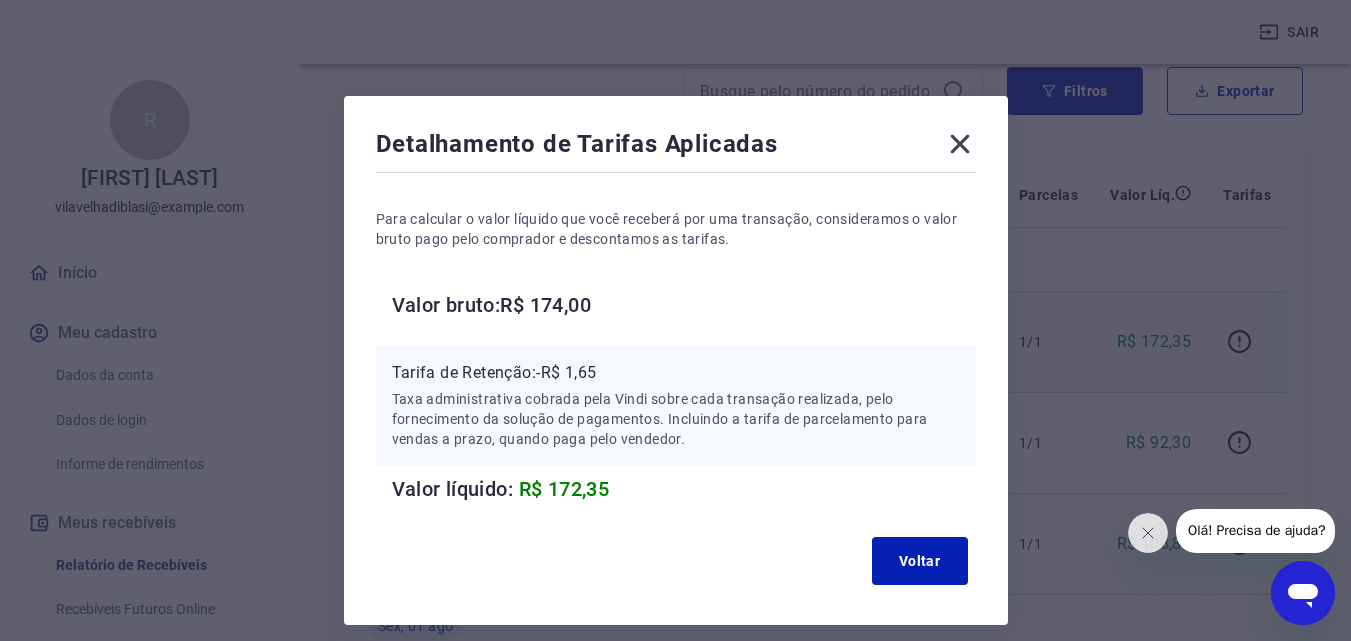 click 